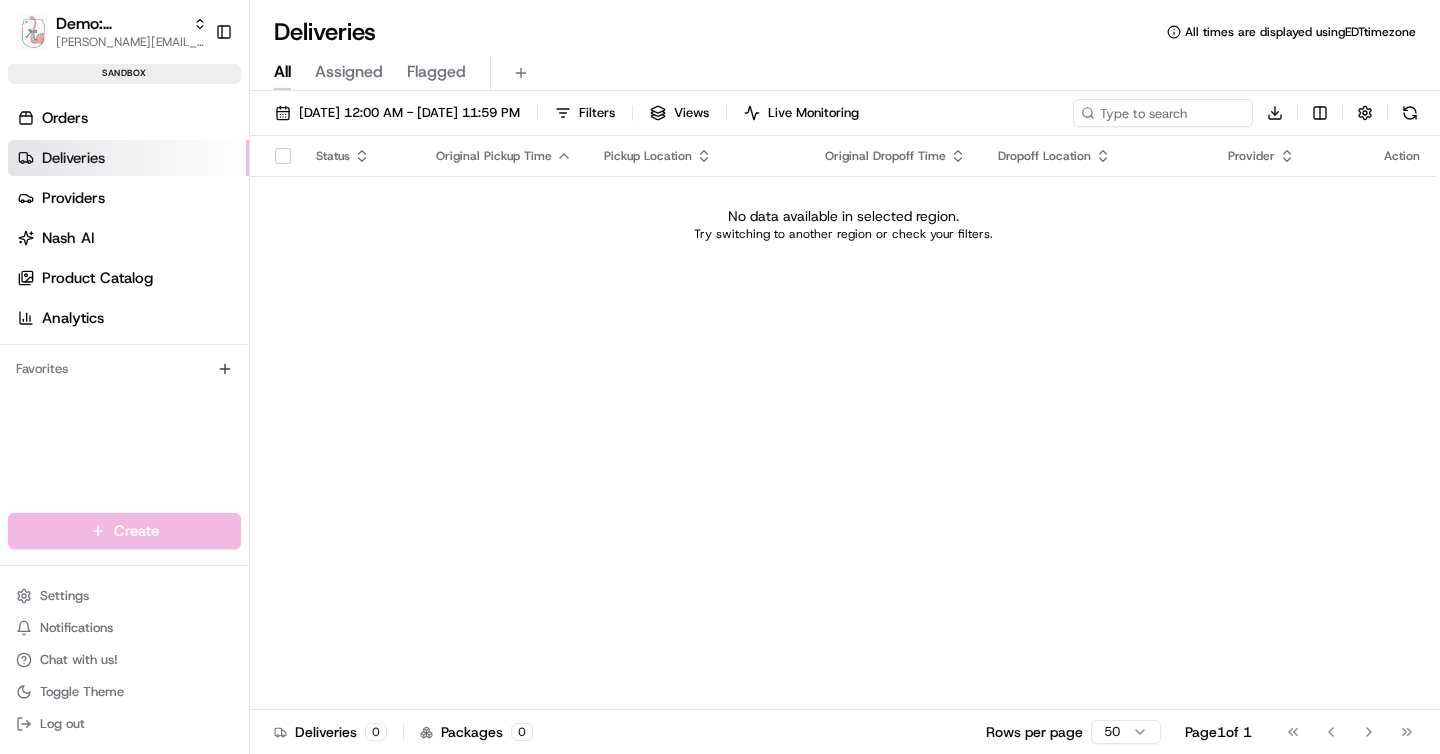 scroll, scrollTop: 0, scrollLeft: 0, axis: both 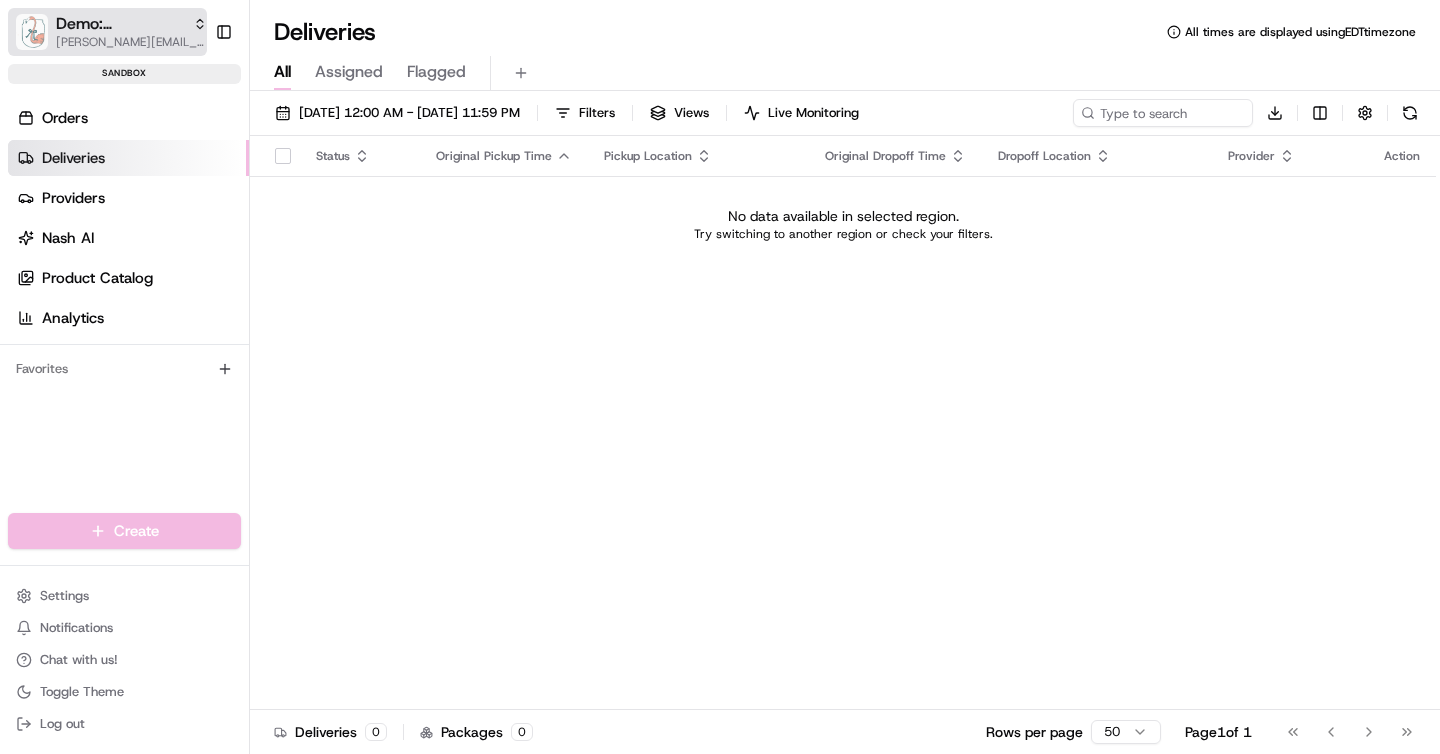 click on "[PERSON_NAME][EMAIL_ADDRESS][DOMAIN_NAME]" at bounding box center (131, 42) 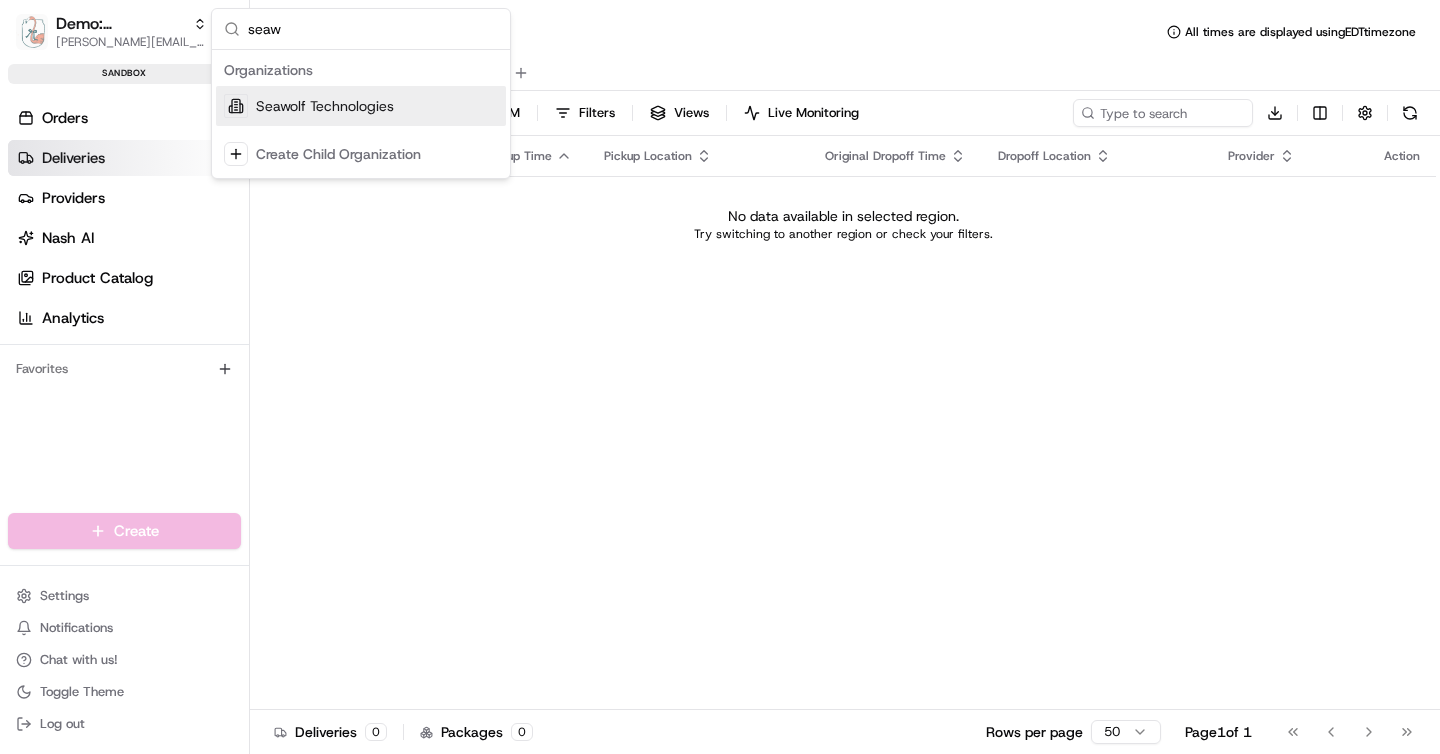 type on "seaw" 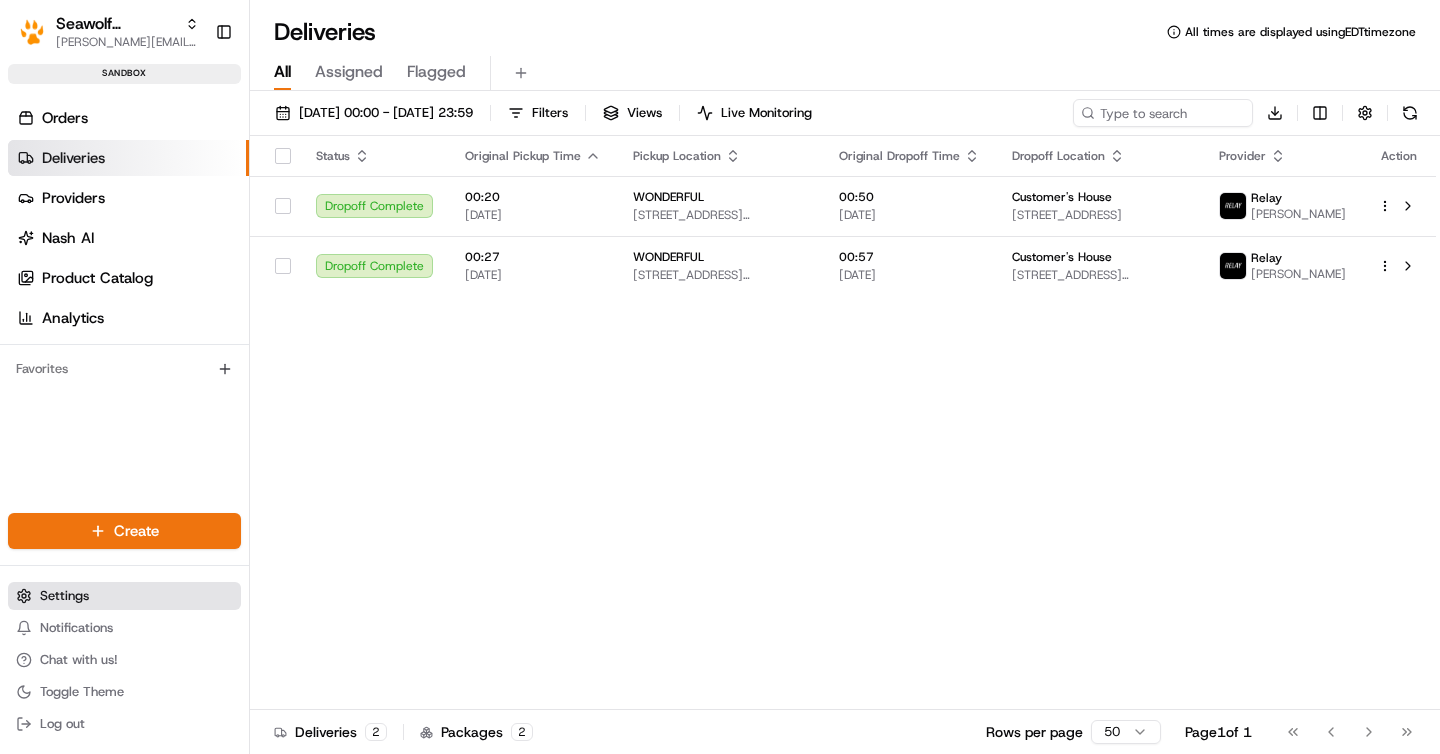click on "Settings" at bounding box center [124, 596] 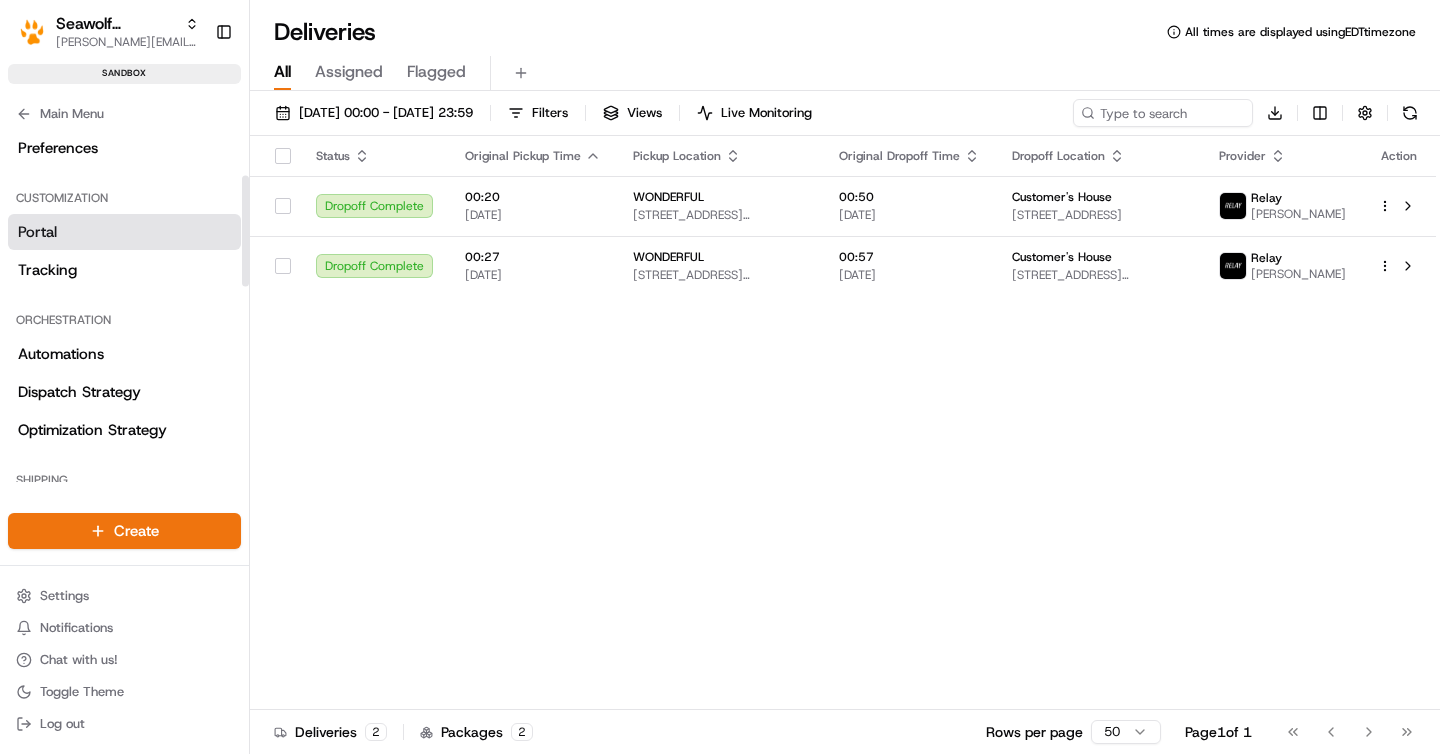 scroll, scrollTop: 154, scrollLeft: 0, axis: vertical 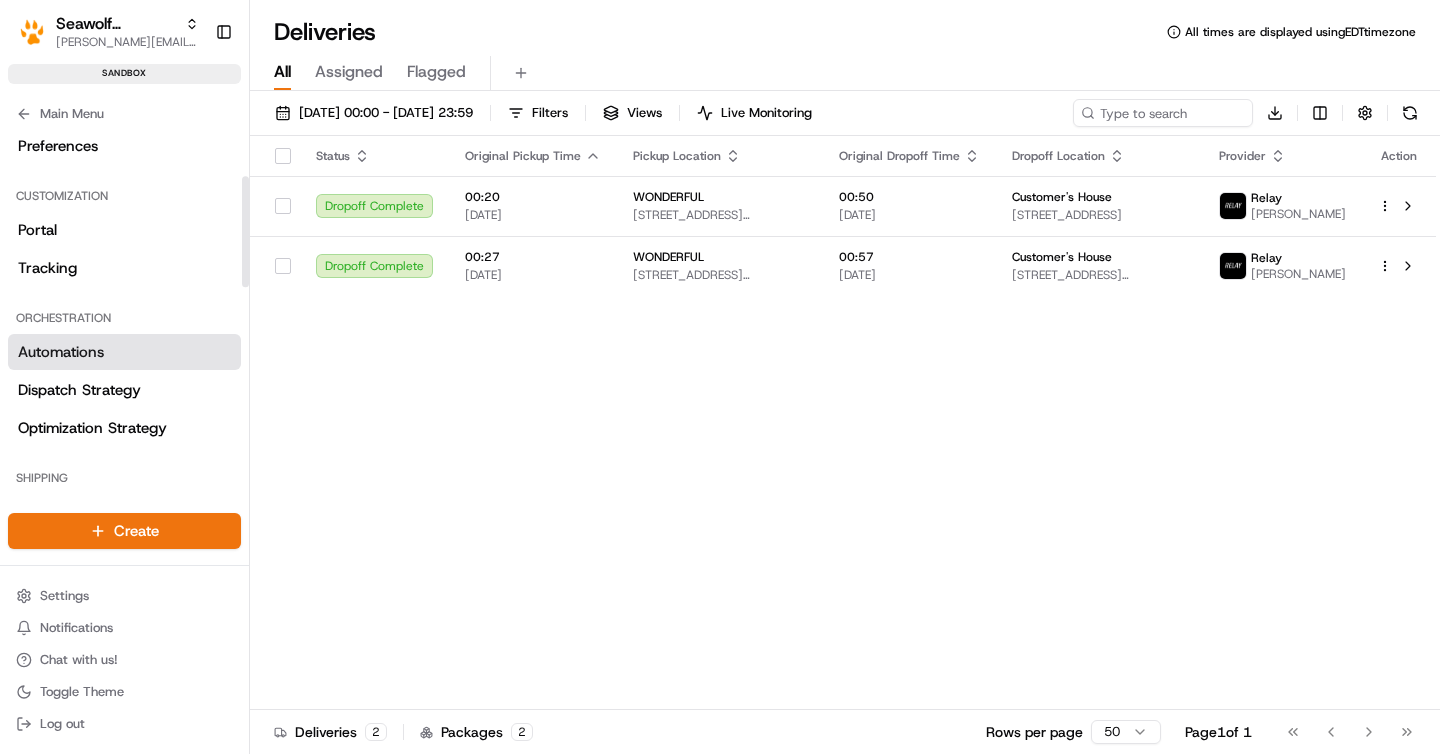 click on "Automations" at bounding box center [124, 352] 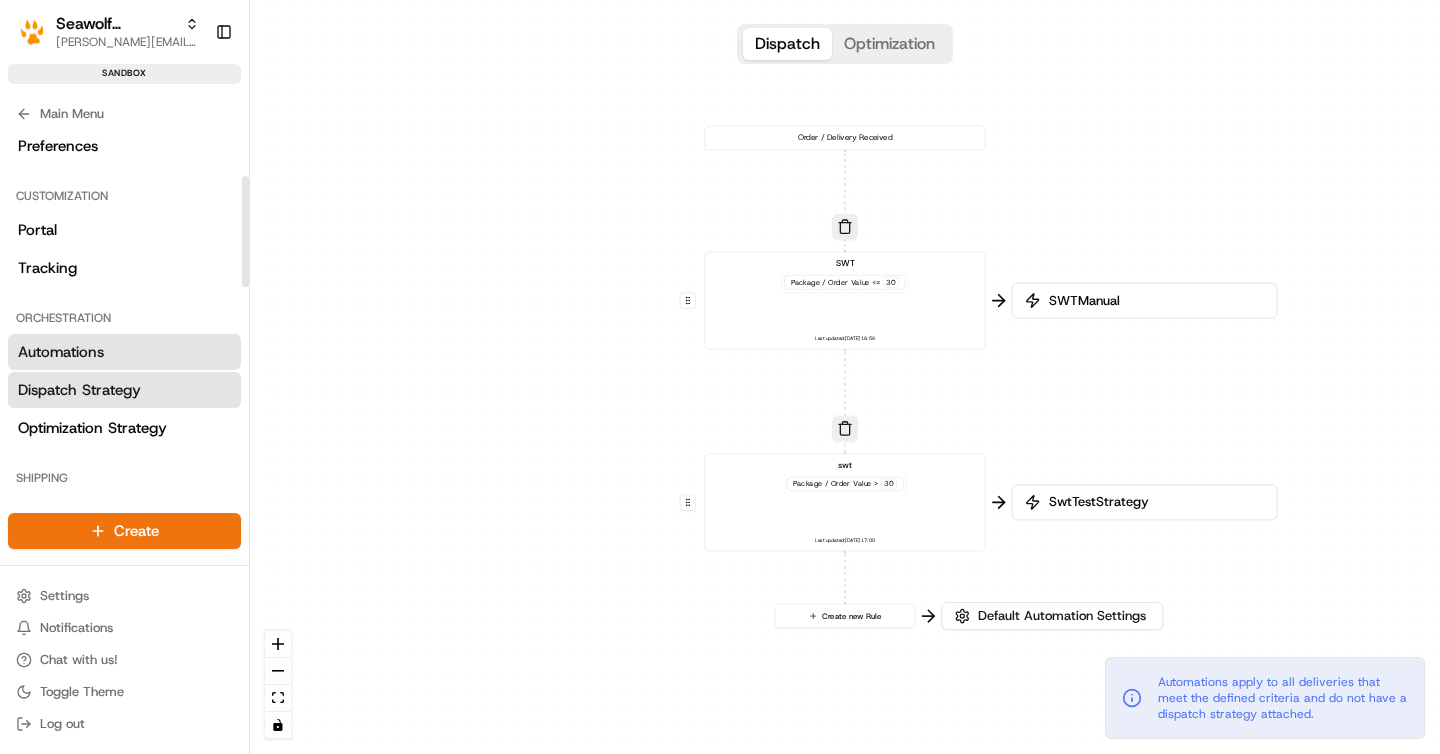 click on "Dispatch Strategy" at bounding box center (79, 390) 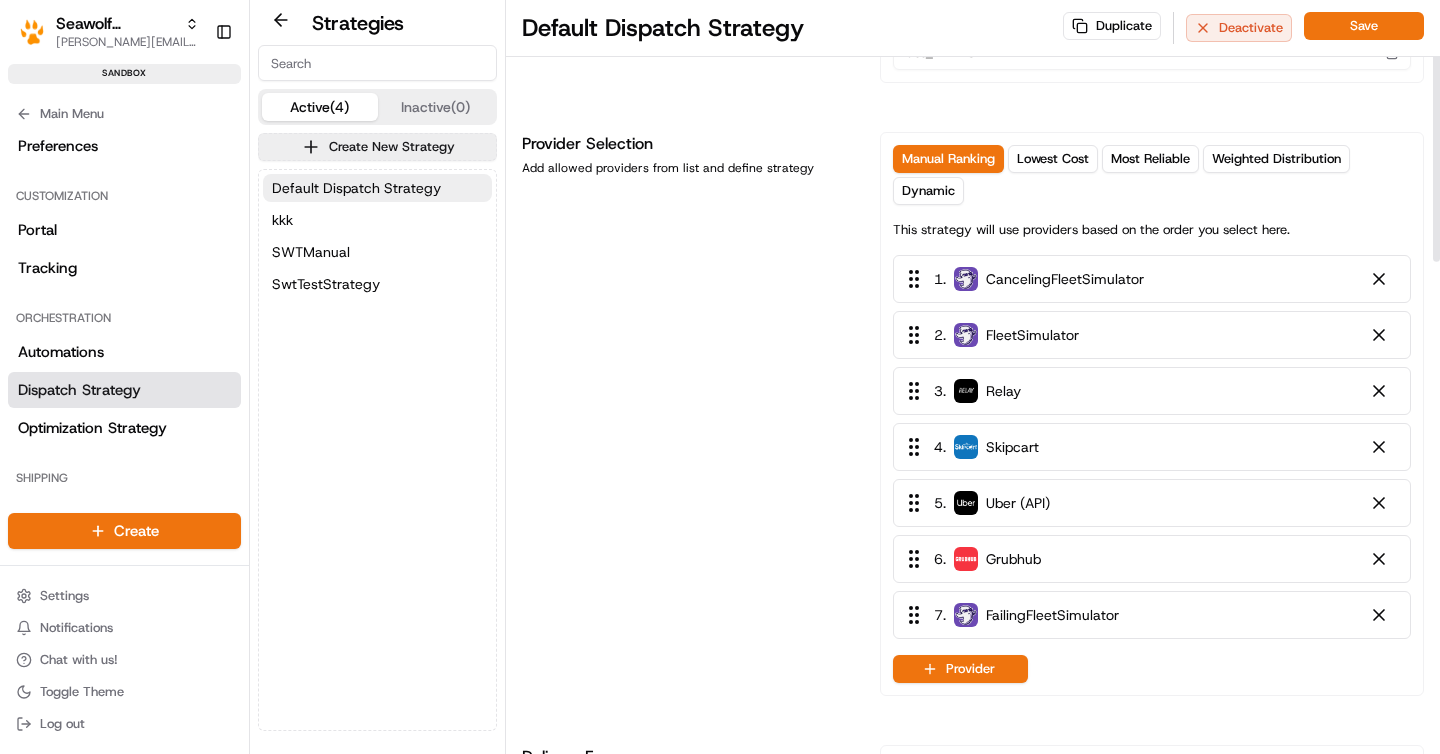 scroll, scrollTop: 123, scrollLeft: 0, axis: vertical 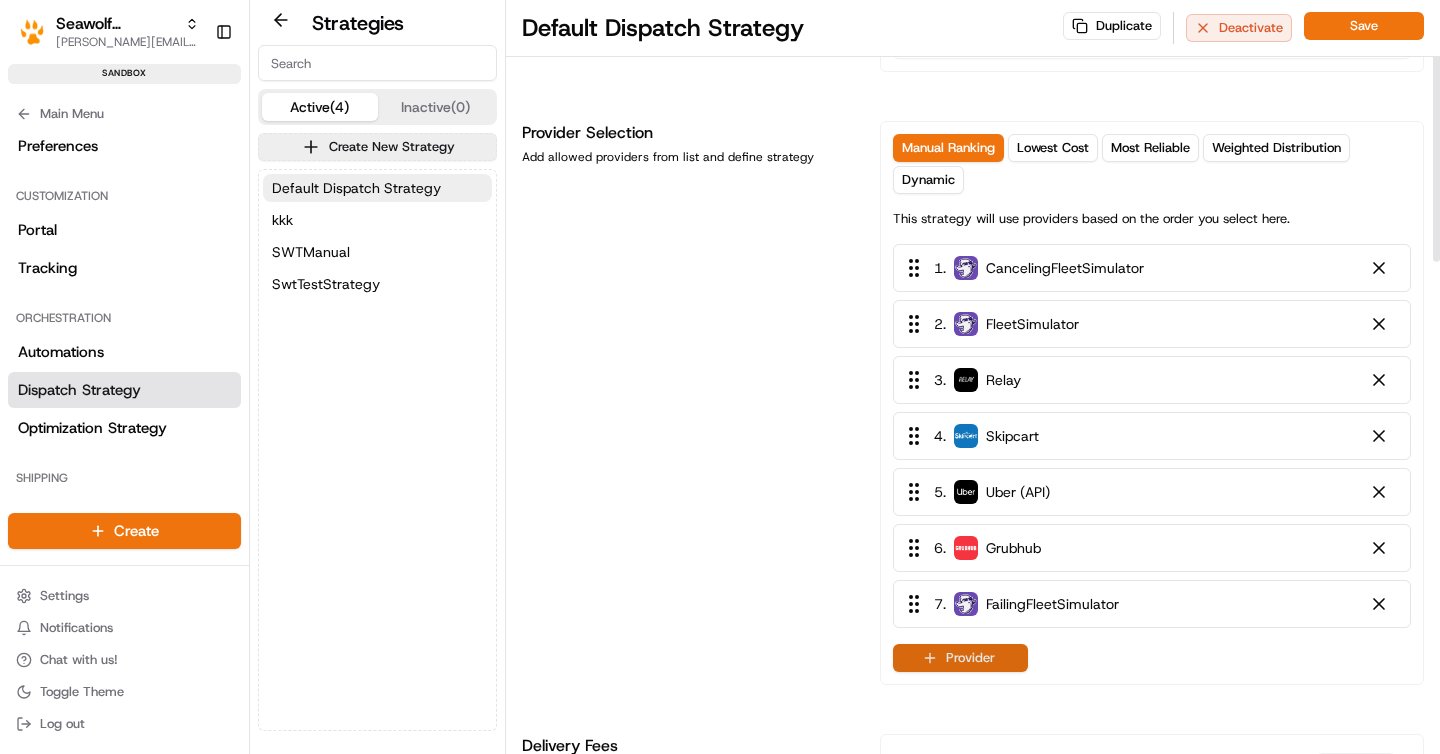 click 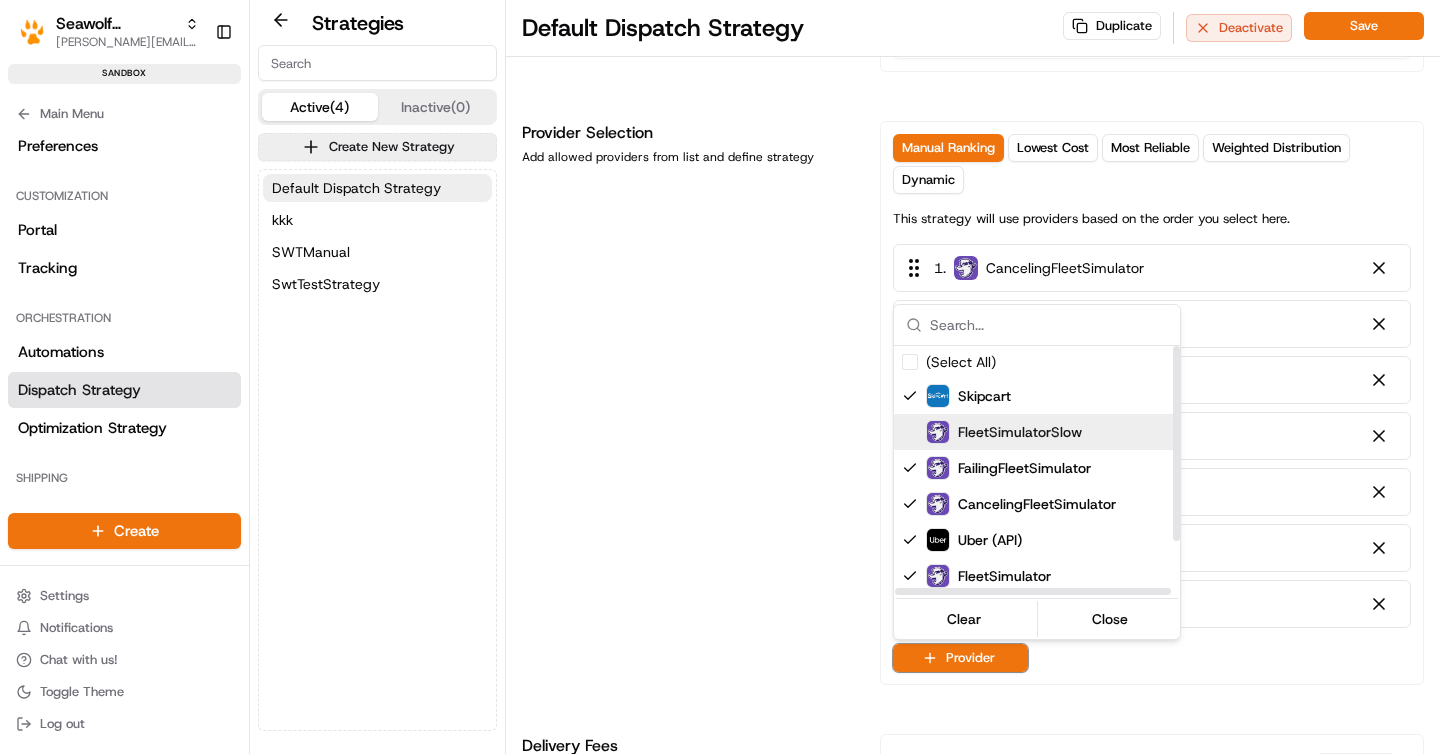 click on "FleetSimulatorSlow" at bounding box center [1020, 432] 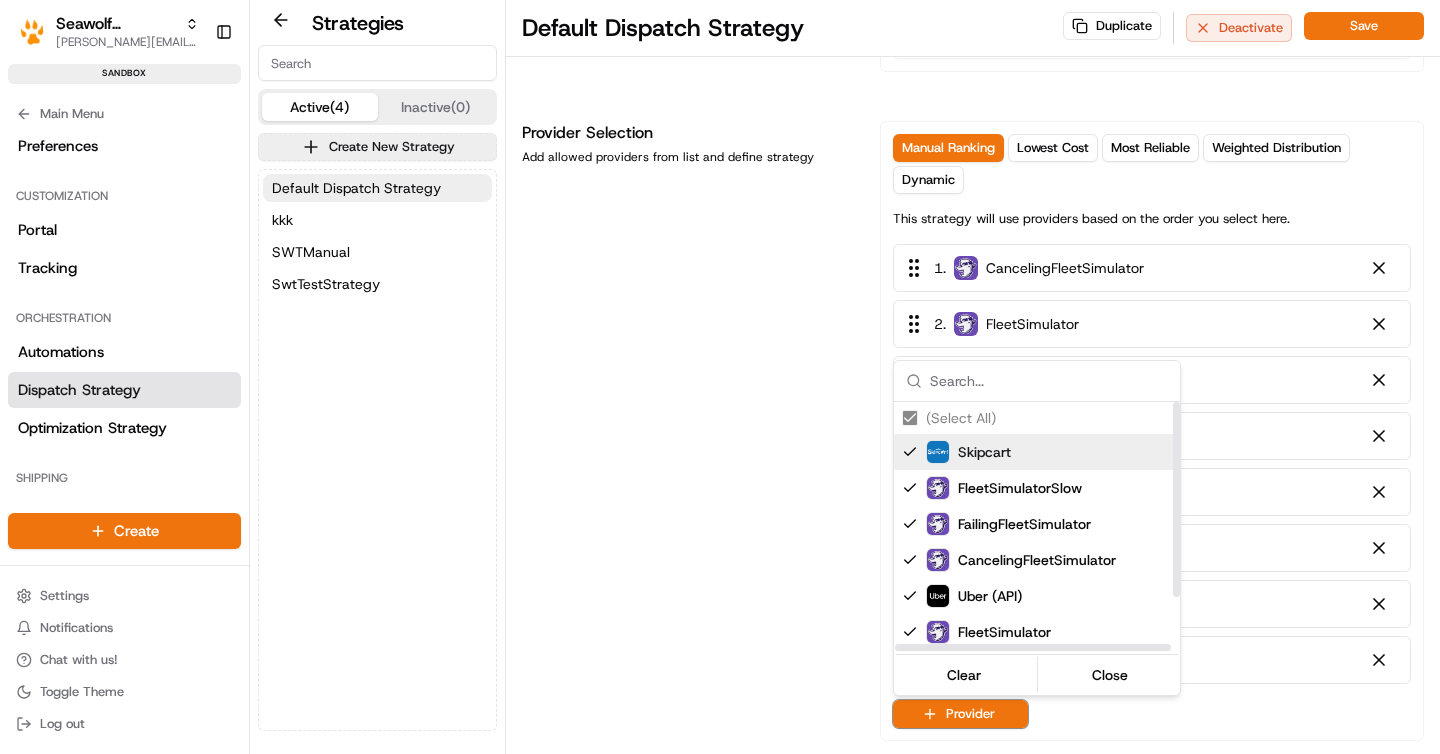 click on "Seawolf Technologies maria@usenash.com Toggle Sidebar sandbox Orders Deliveries Providers Nash AI Product Catalog Analytics Favorites Main Menu Members & Organization Organization Users Roles Preferences Customization Portal Tracking Orchestration Automations Dispatch Strategy Optimization Strategy Shipping Labels Manifest Locations Pickup Locations Dropoff Locations Billing Billing Refund Requests Integrations Notification Triggers Webhooks API Keys Request Logs Other Feature Flags Create Settings Notifications Chat with us! Toggle Theme Log out Strategies Active  (4) Inactive  (0) Create New Strategy Default Dispatch Strategy kkk SWTManual SwtTestStrategy Default Dispatch Strategy Duplicate Deactivate Save Strategy Info Last edited Jun 24, 2025 2:56 PM Default Dispatch Strategy dss_mt7EGv Provider Selection Add allowed providers from list and define strategy Manual Ranking Lowest Cost Most Reliable Weighted Distribution Dynamic 1 .     CancelingFleetSimulator 2 .     FleetSimulator 3 .     4" at bounding box center (720, 377) 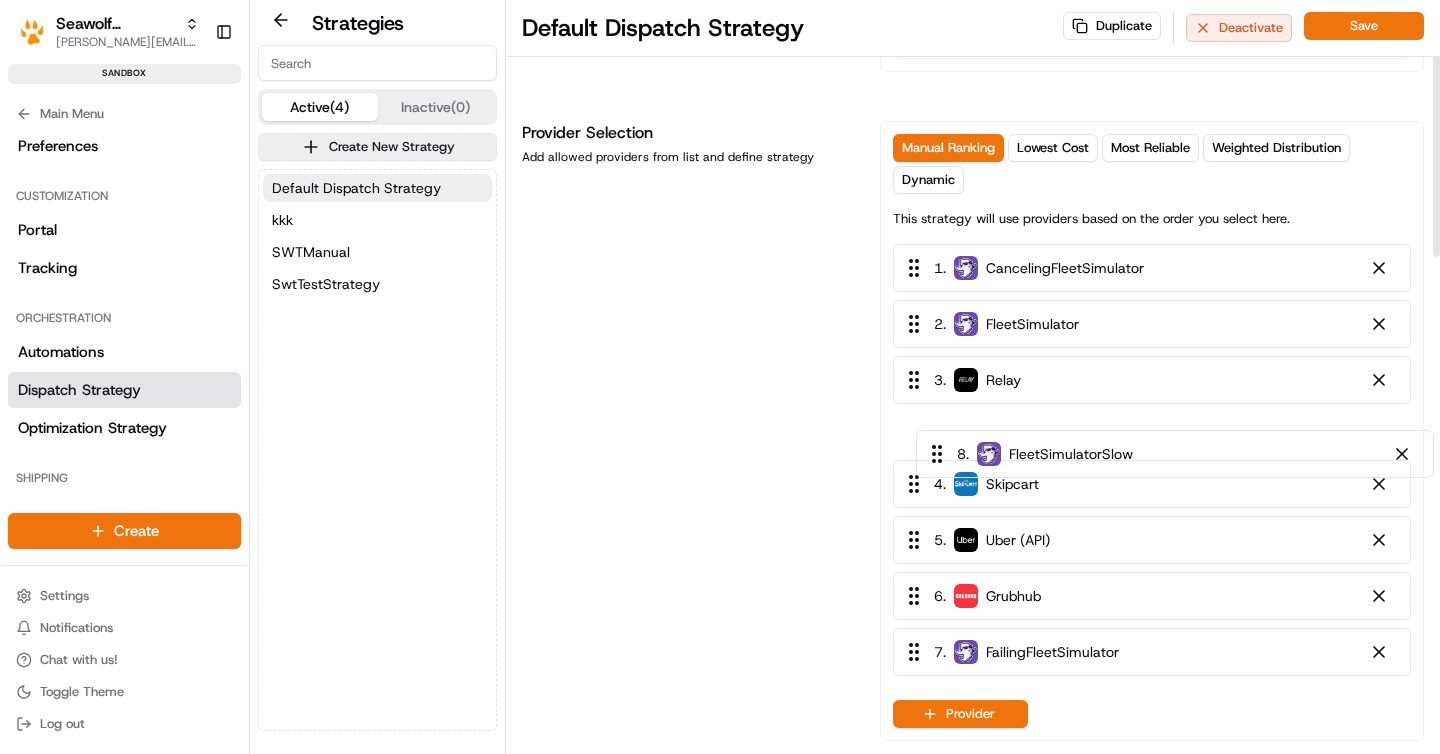 scroll, scrollTop: 126, scrollLeft: 0, axis: vertical 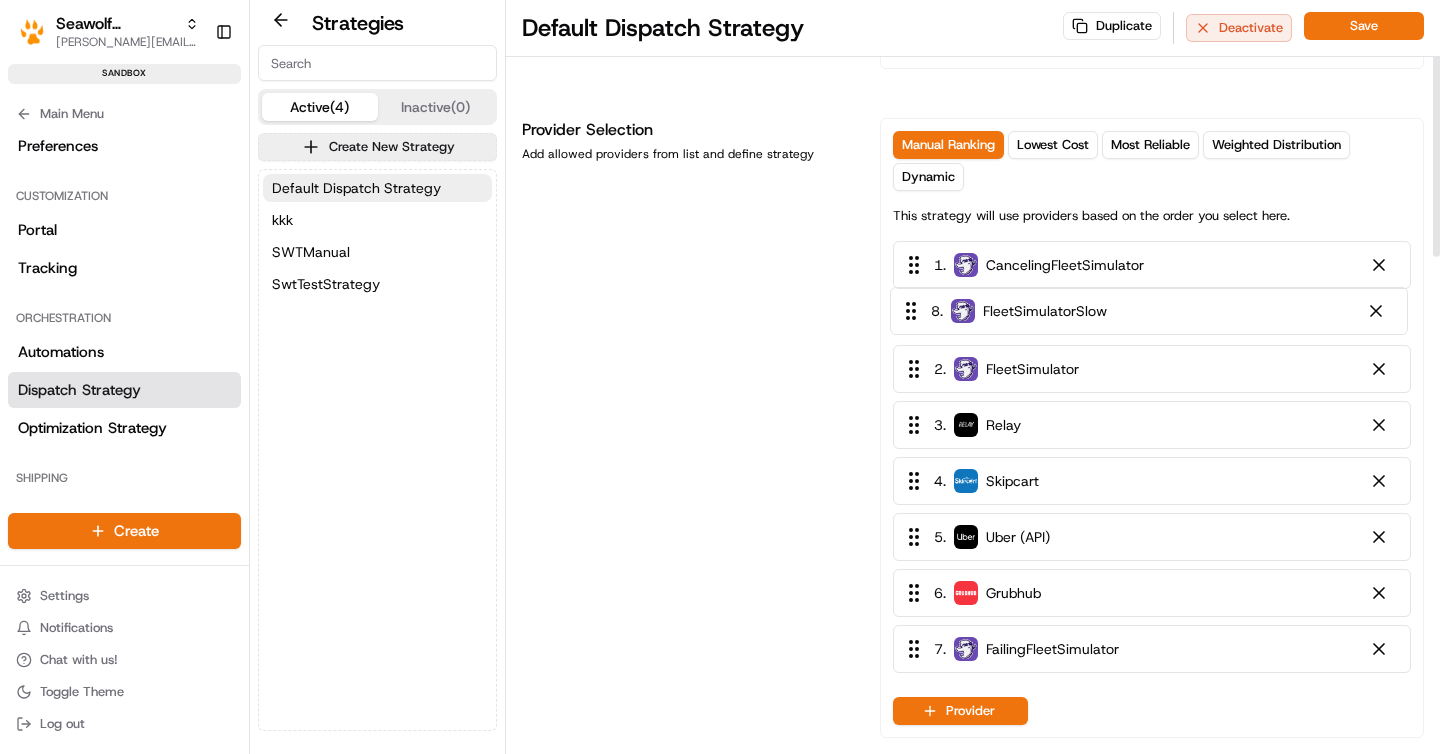 drag, startPoint x: 1004, startPoint y: 663, endPoint x: 1001, endPoint y: 300, distance: 363.0124 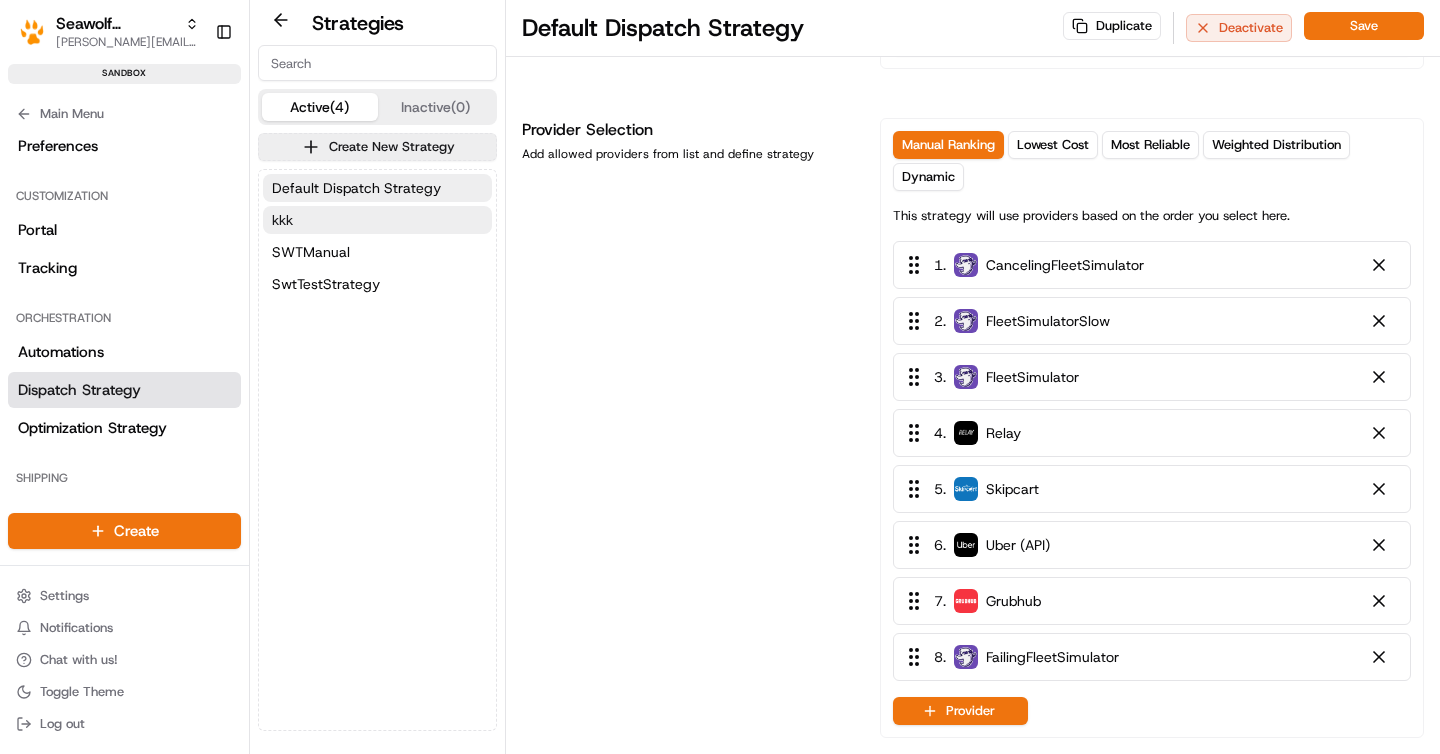 click on "kkk" at bounding box center (377, 220) 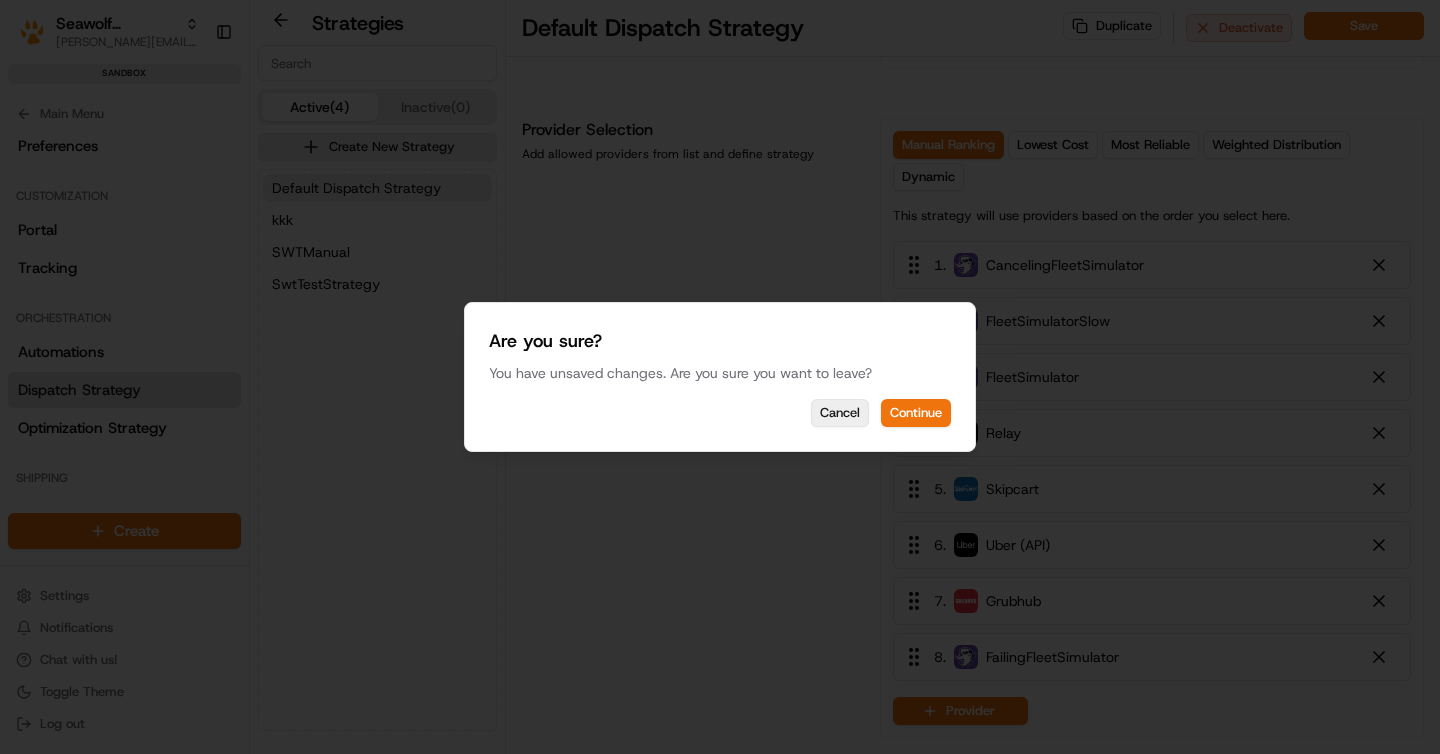 click on "Cancel" at bounding box center [840, 413] 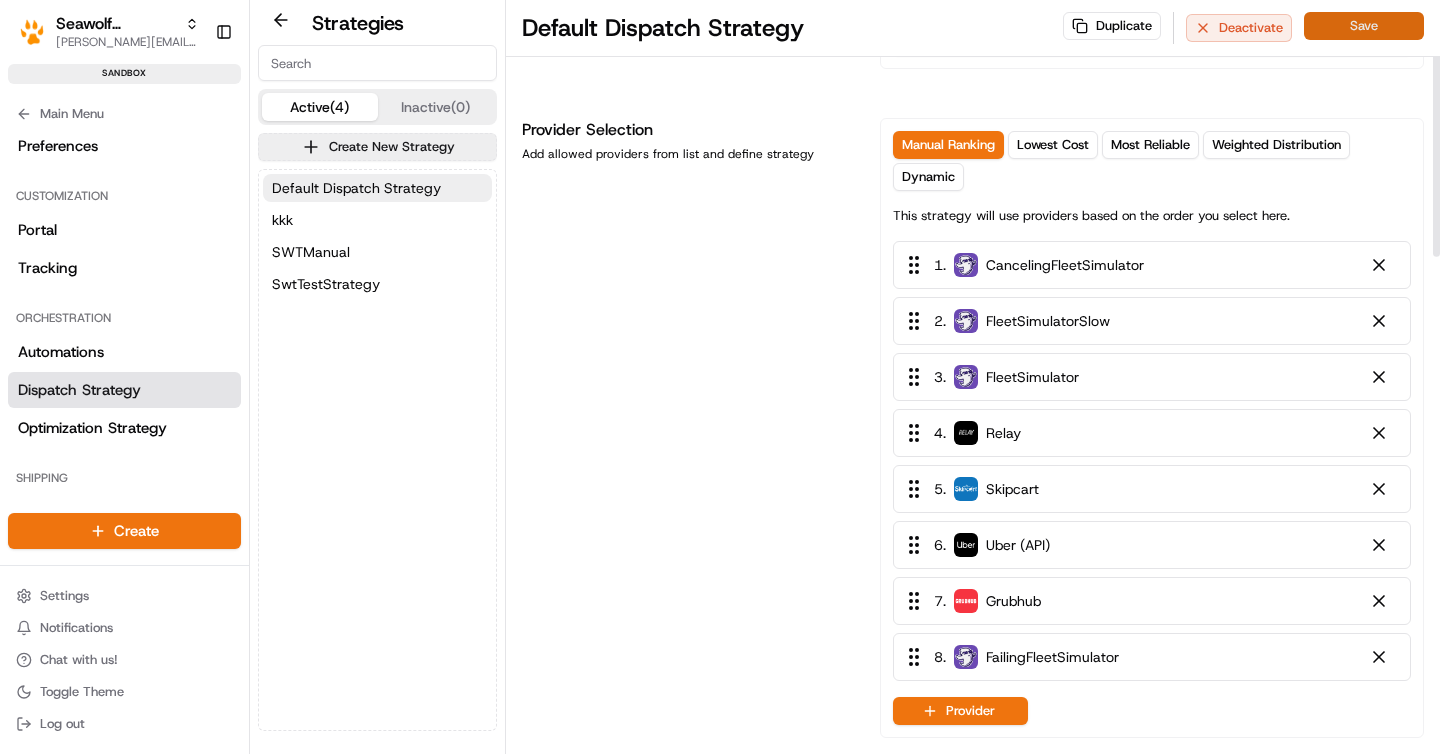click on "Save" at bounding box center [1364, 26] 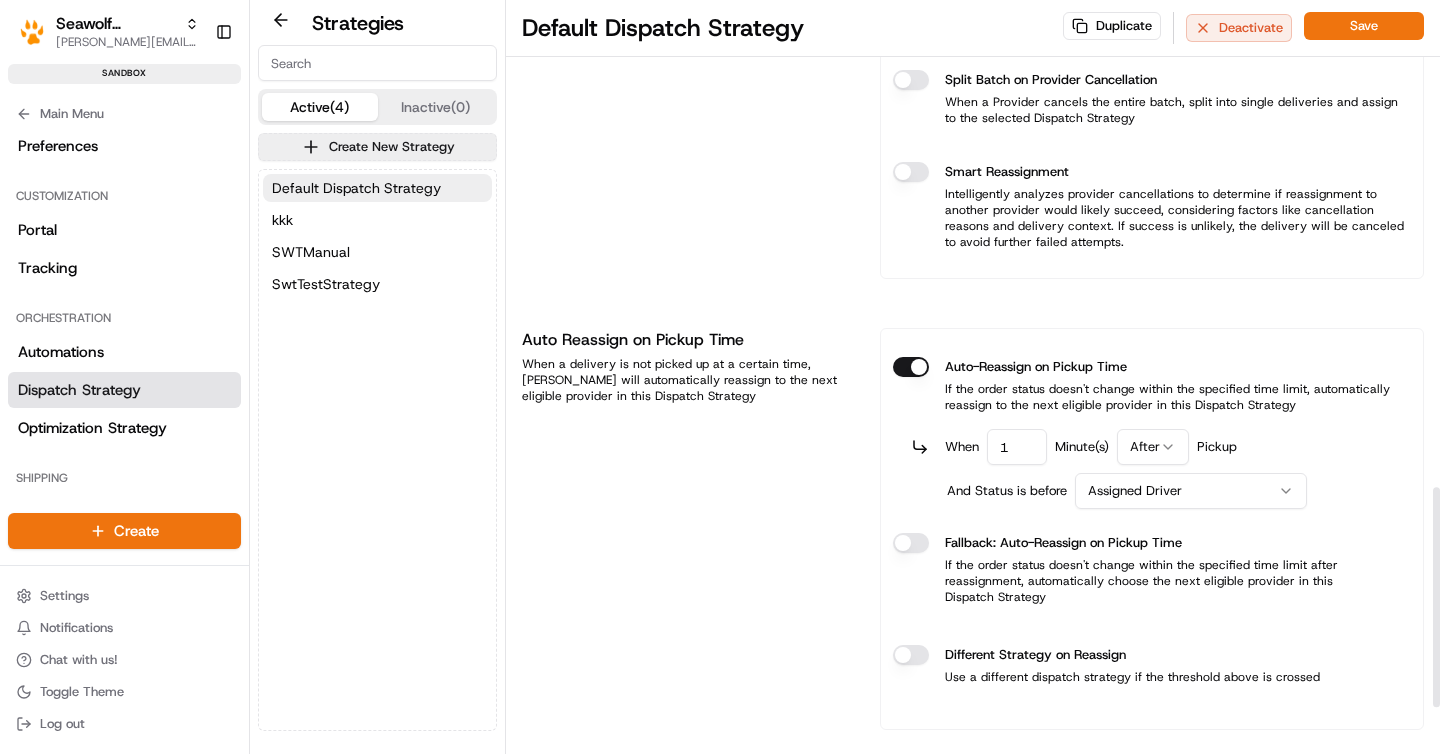 scroll, scrollTop: 1830, scrollLeft: 0, axis: vertical 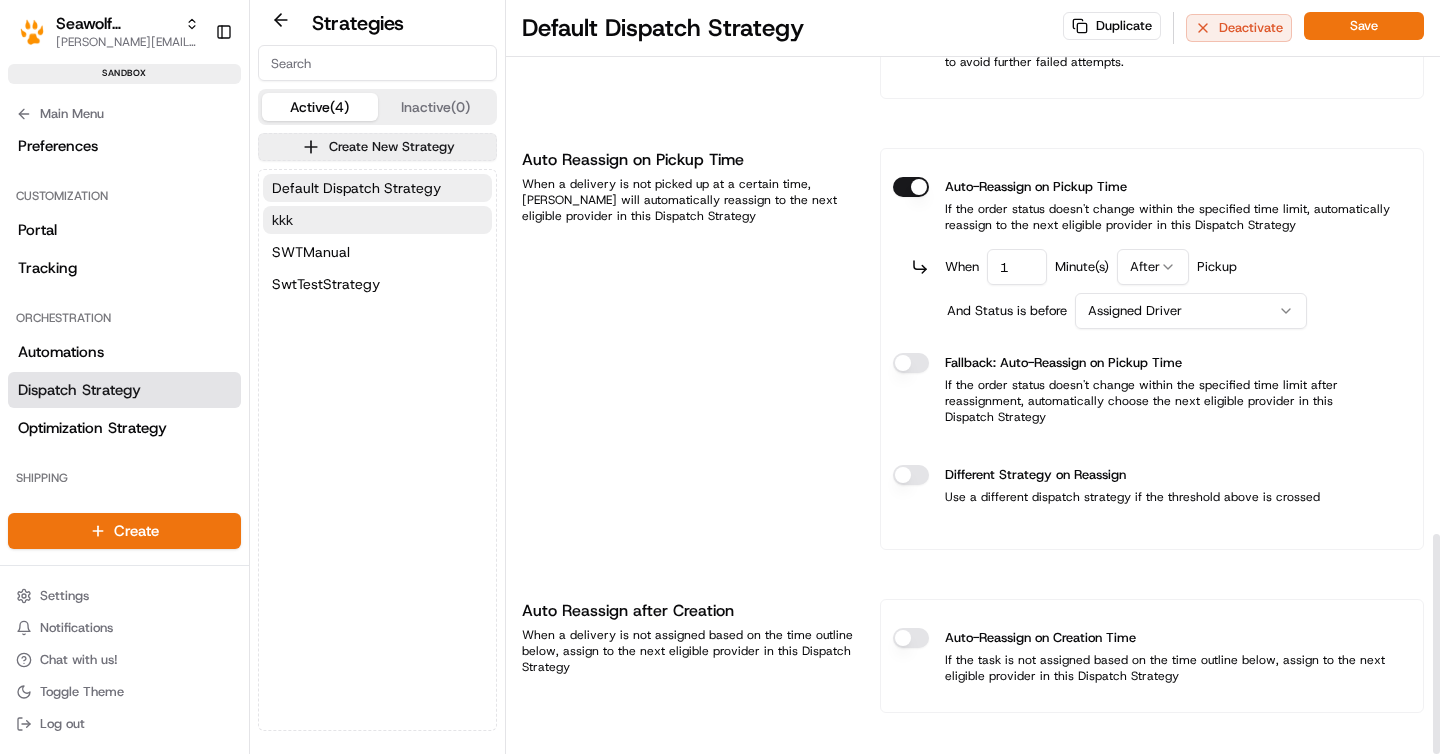 click on "kkk" at bounding box center (377, 220) 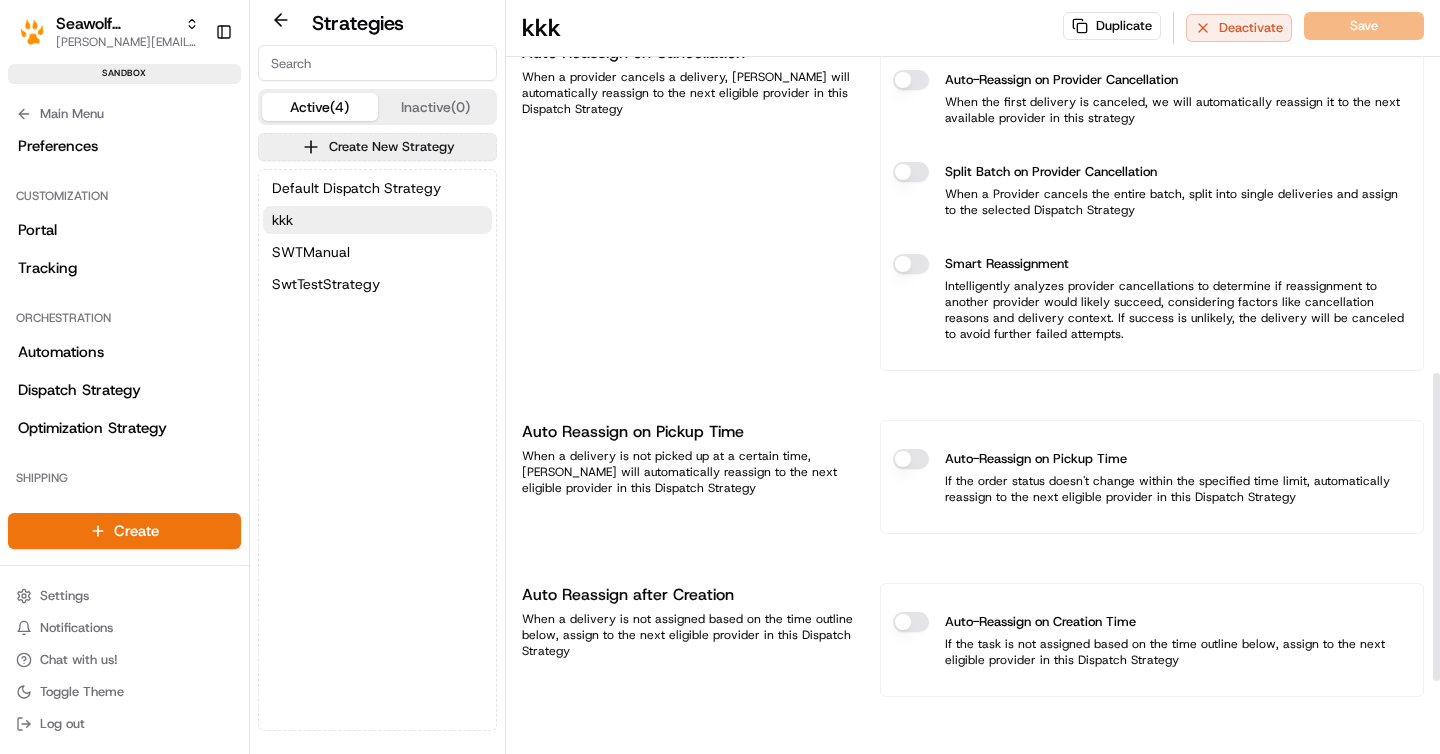 scroll, scrollTop: 0, scrollLeft: 0, axis: both 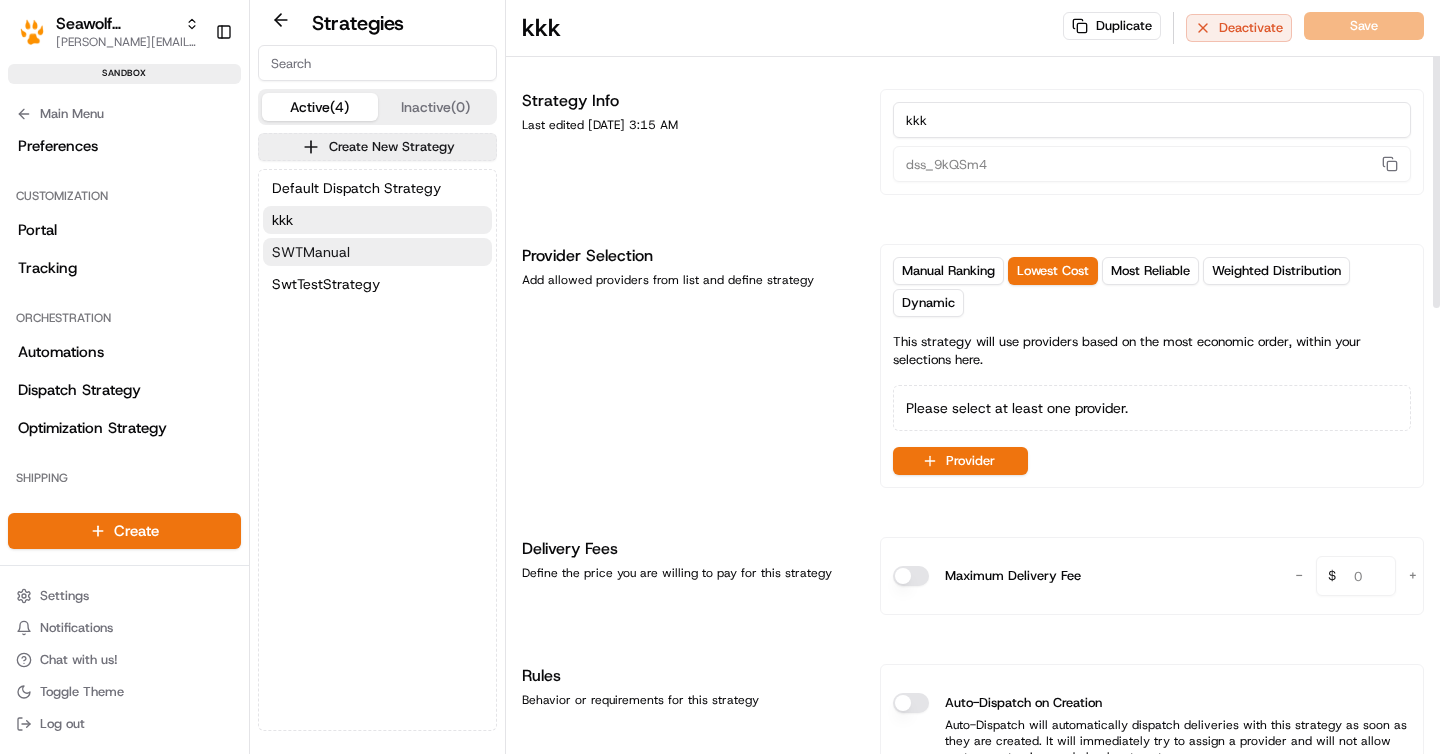 click on "SWTManual" at bounding box center [377, 252] 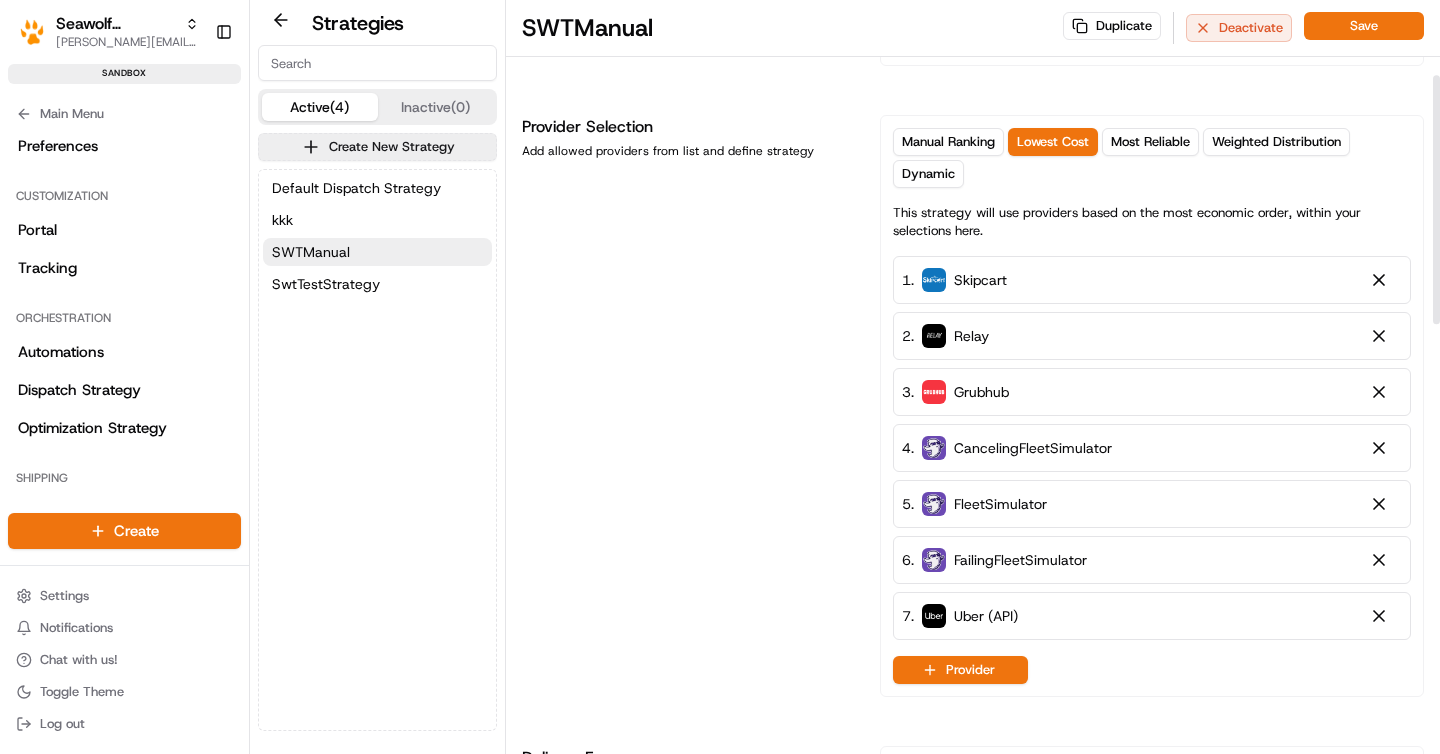 scroll, scrollTop: 234, scrollLeft: 0, axis: vertical 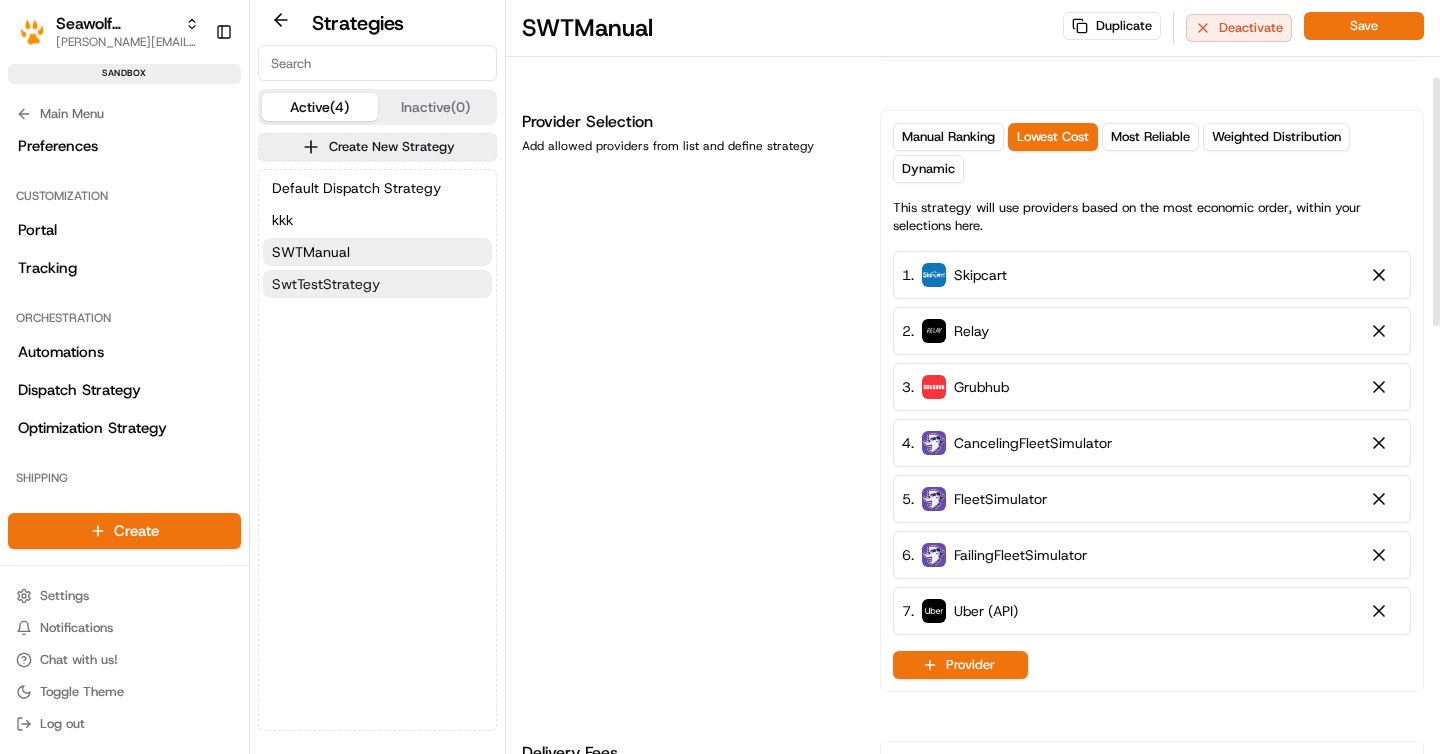 click on "SwtTestStrategy" at bounding box center (326, 284) 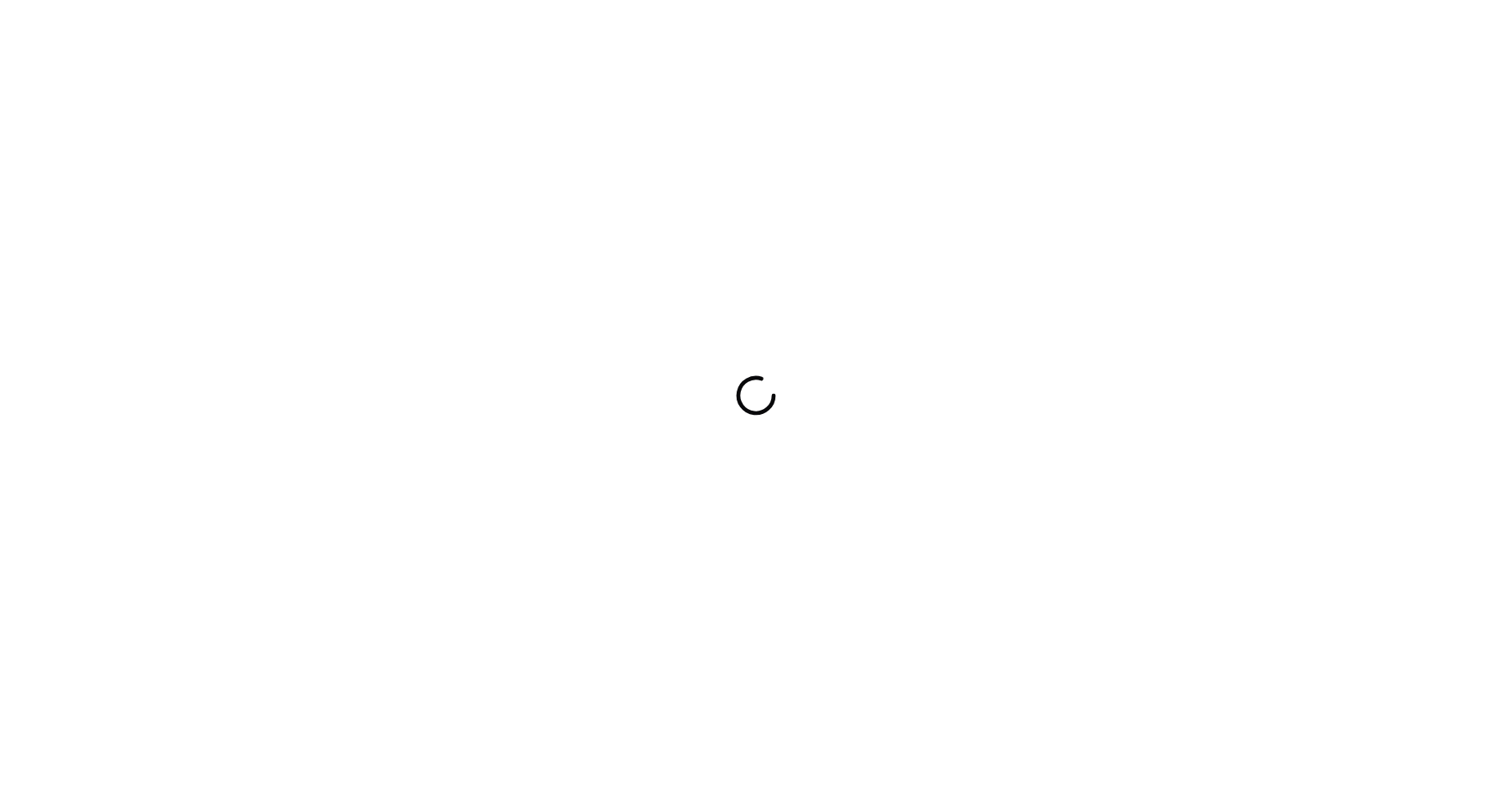 scroll, scrollTop: 0, scrollLeft: 0, axis: both 